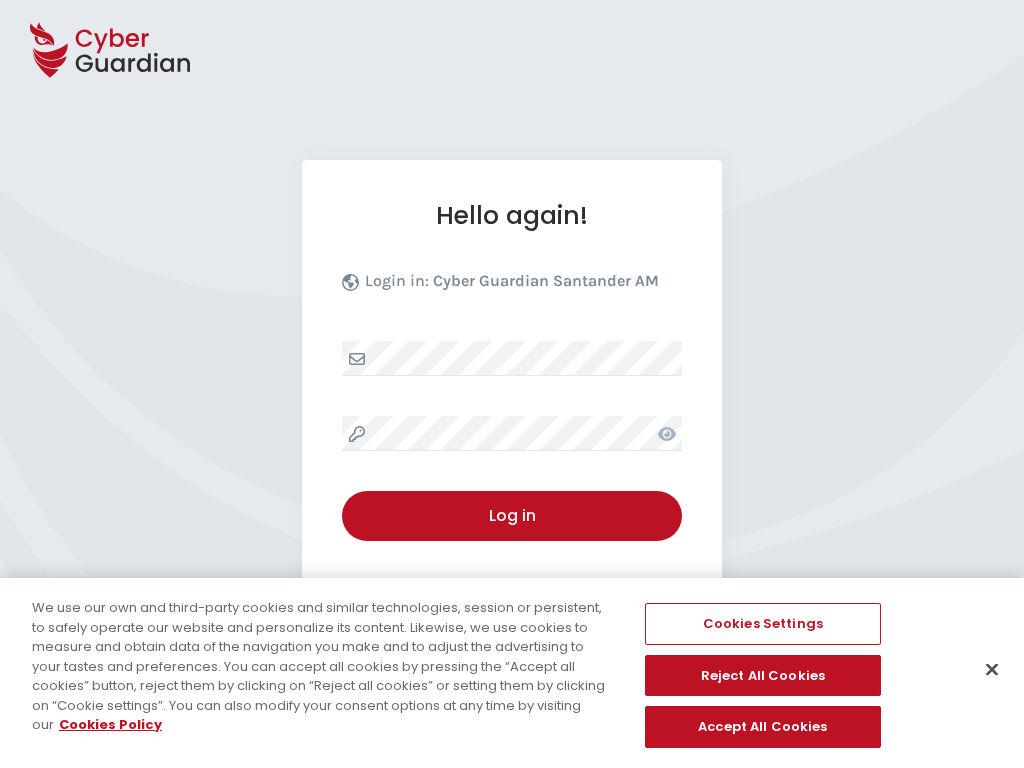 select on "English" 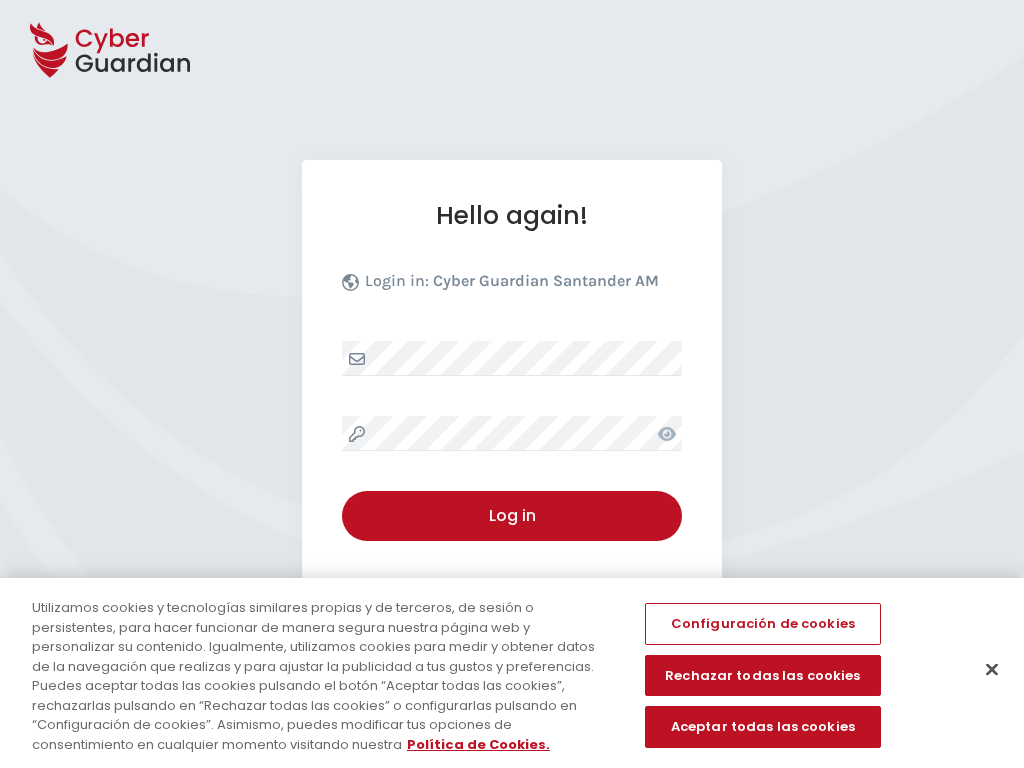 select on "English" 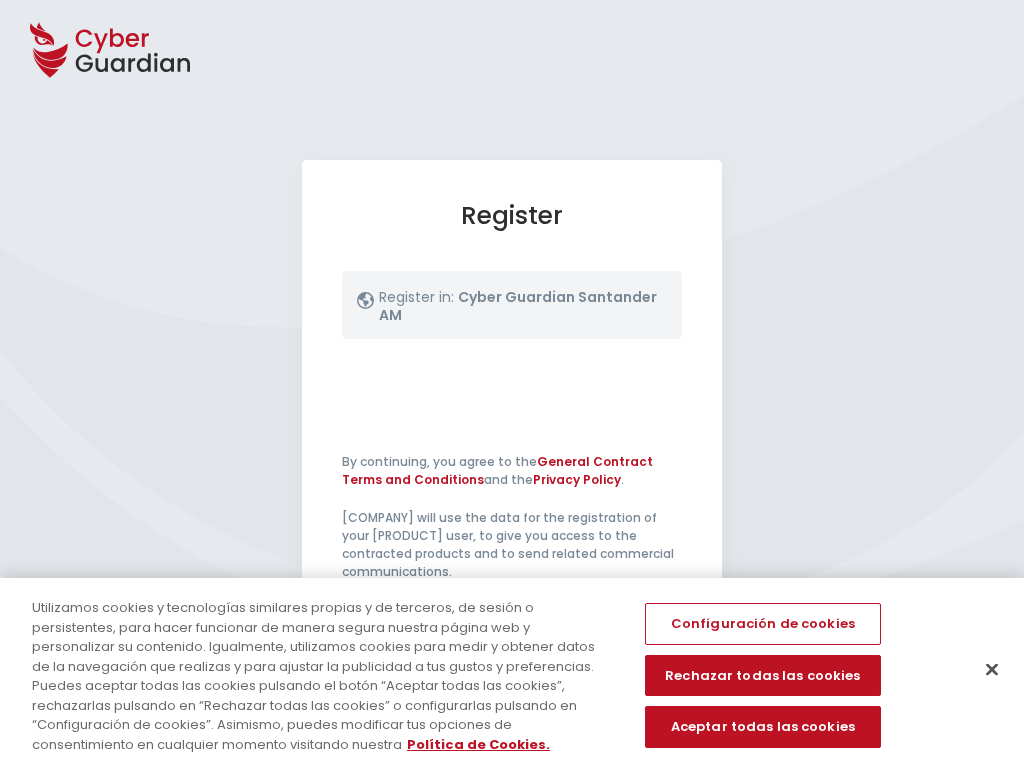 select on "English" 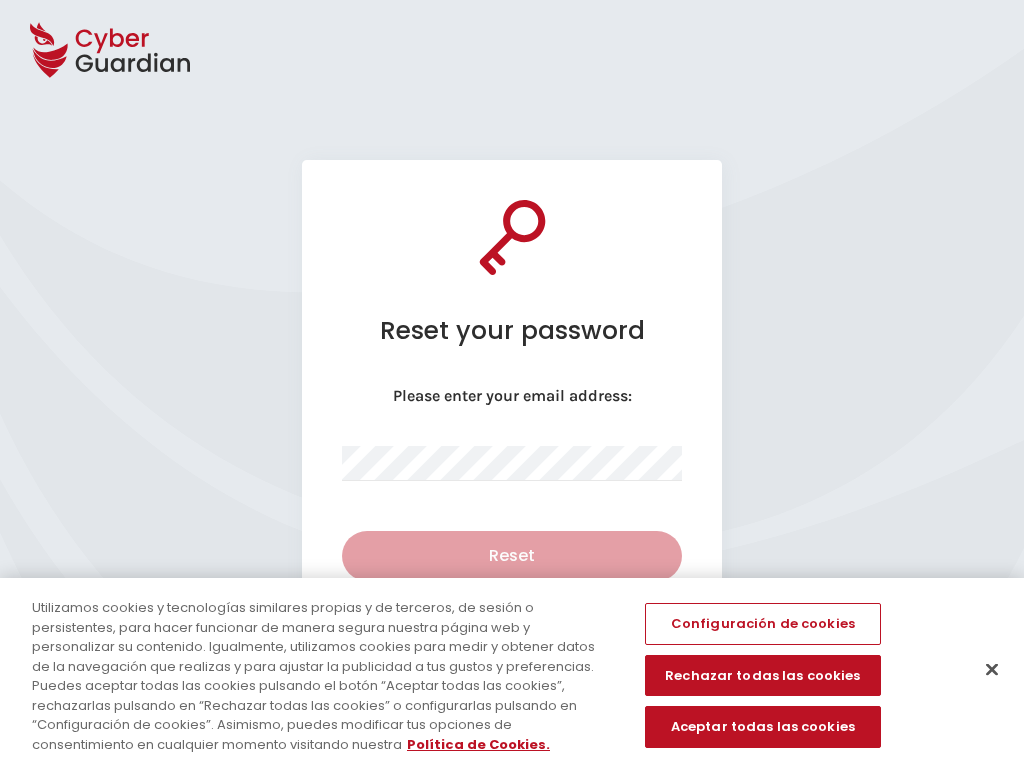 select on "English" 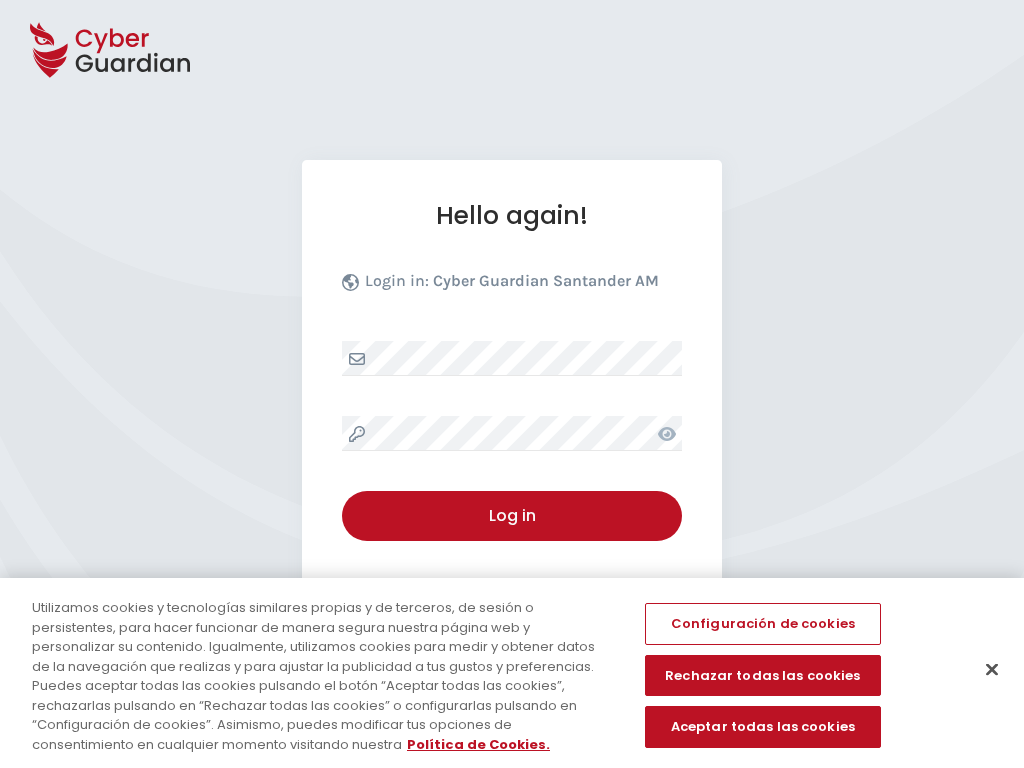 select on "English" 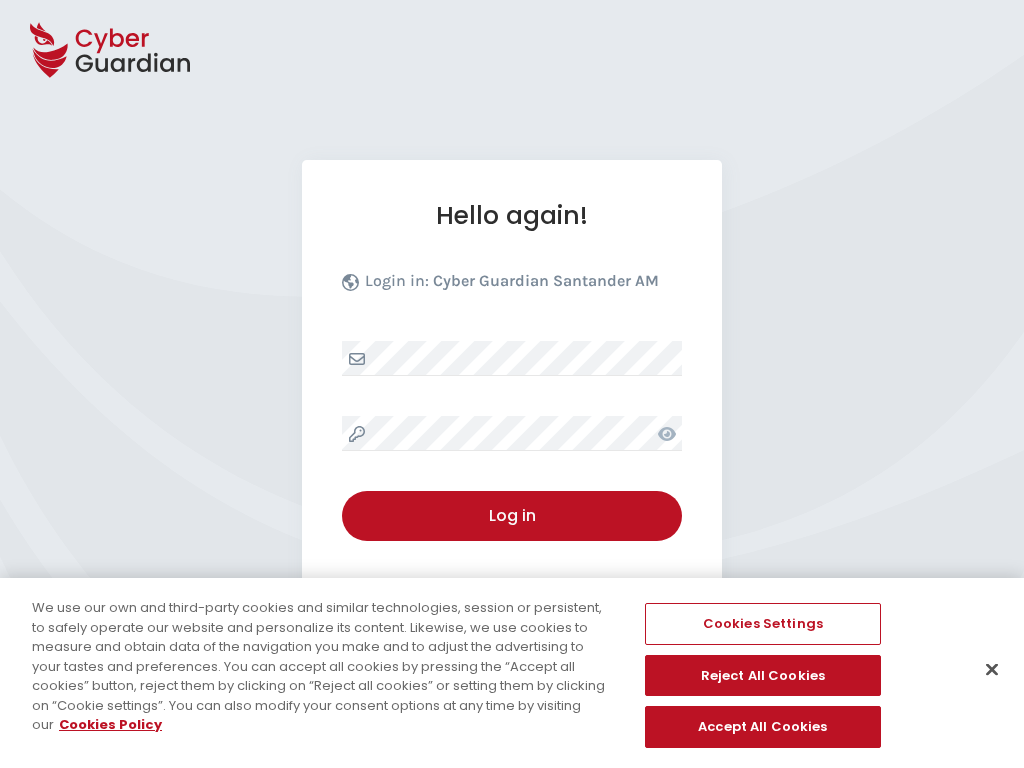 select on "English" 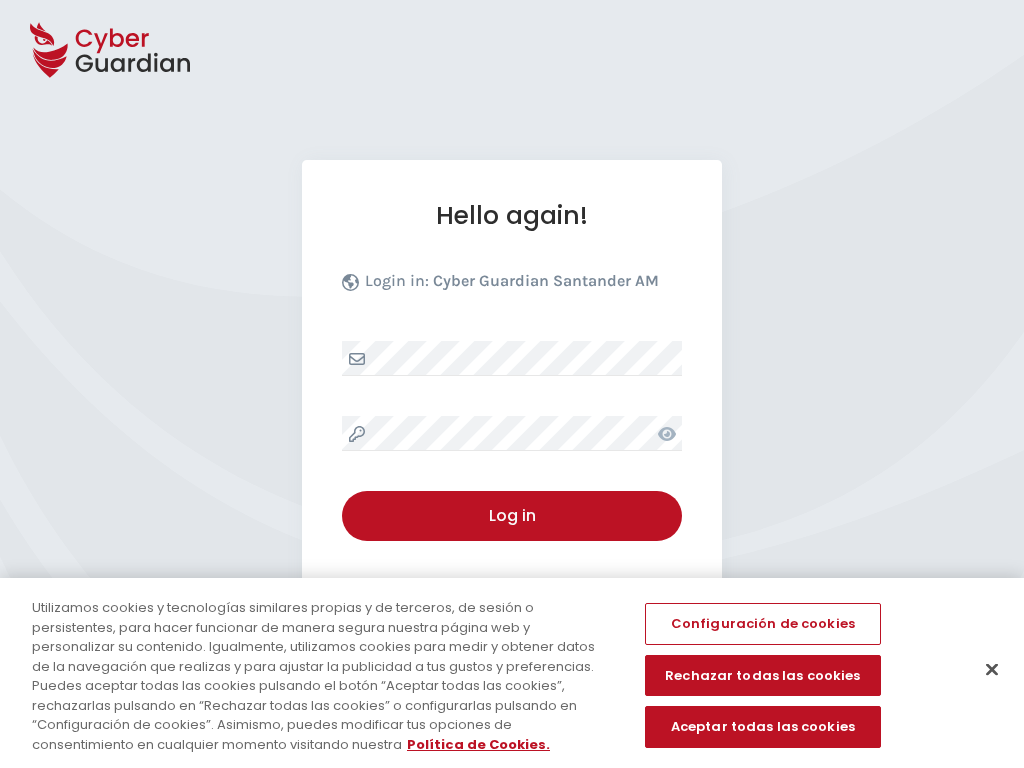 select on "English" 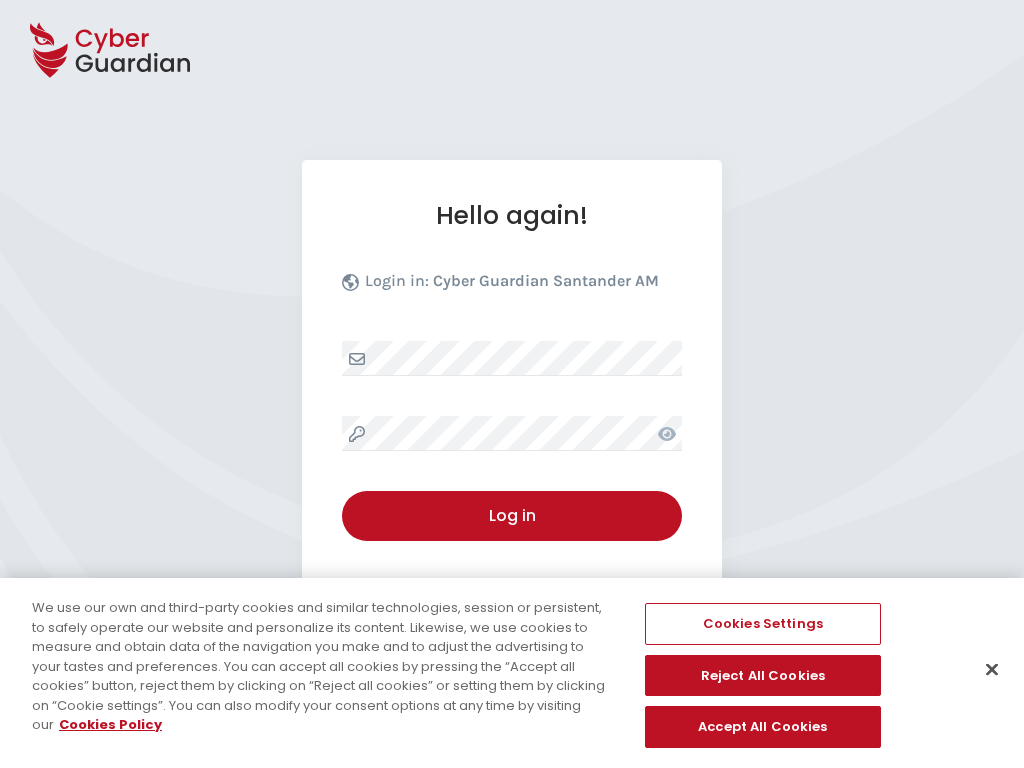 select on "English" 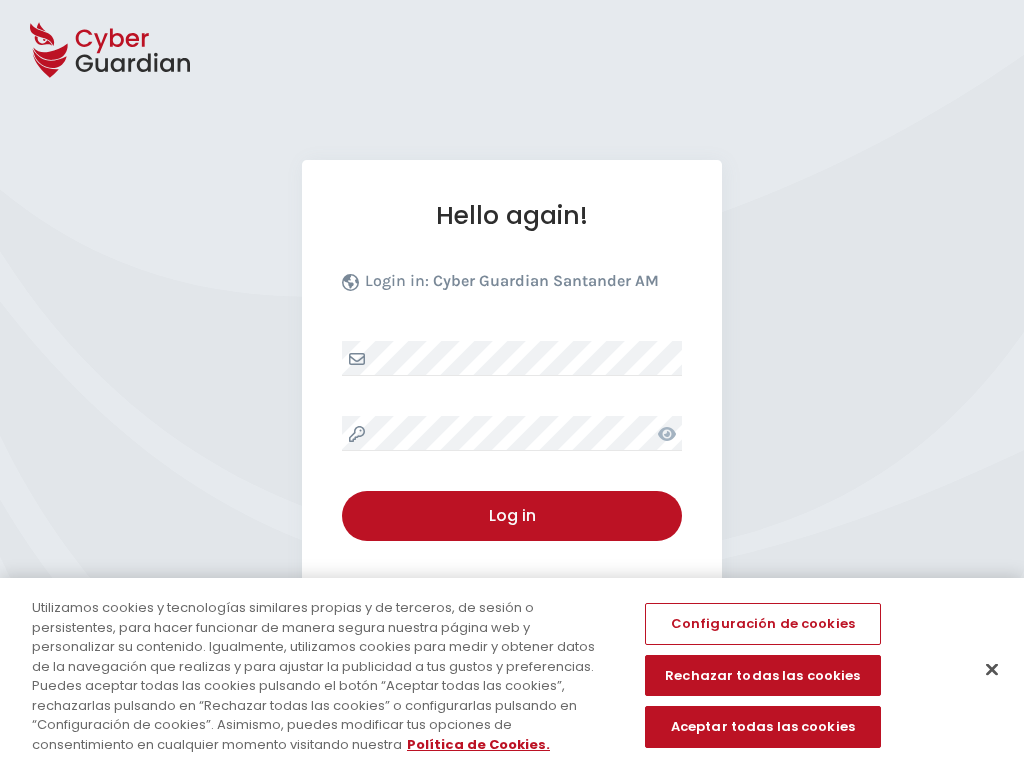 select on "English" 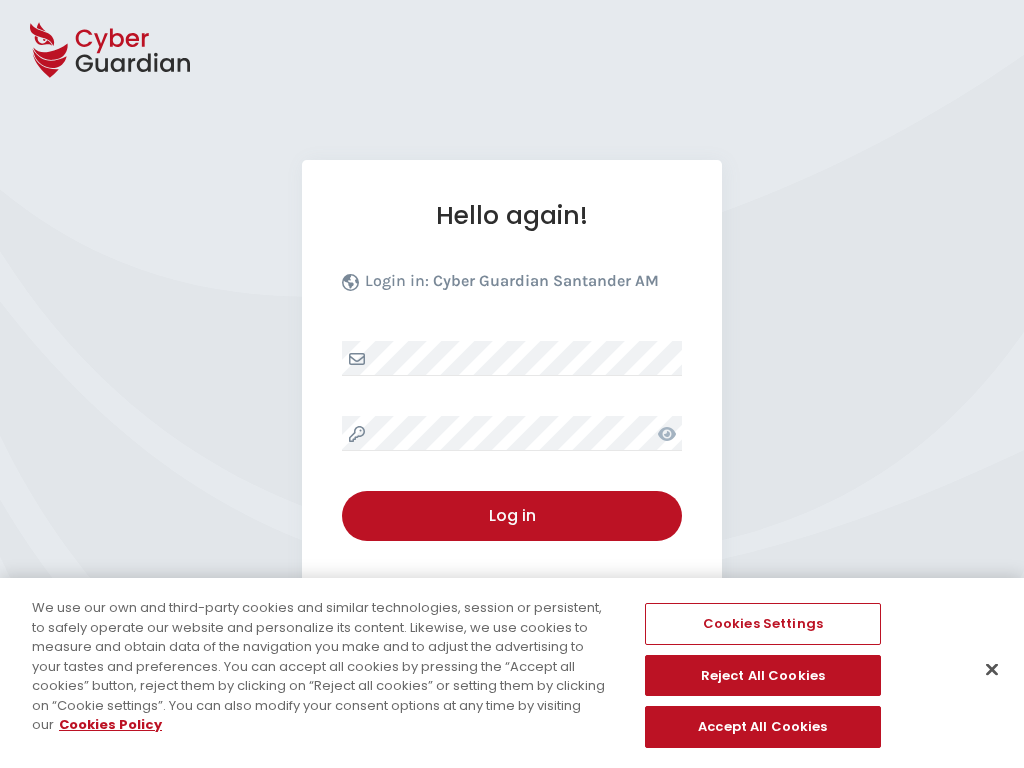 select on "English" 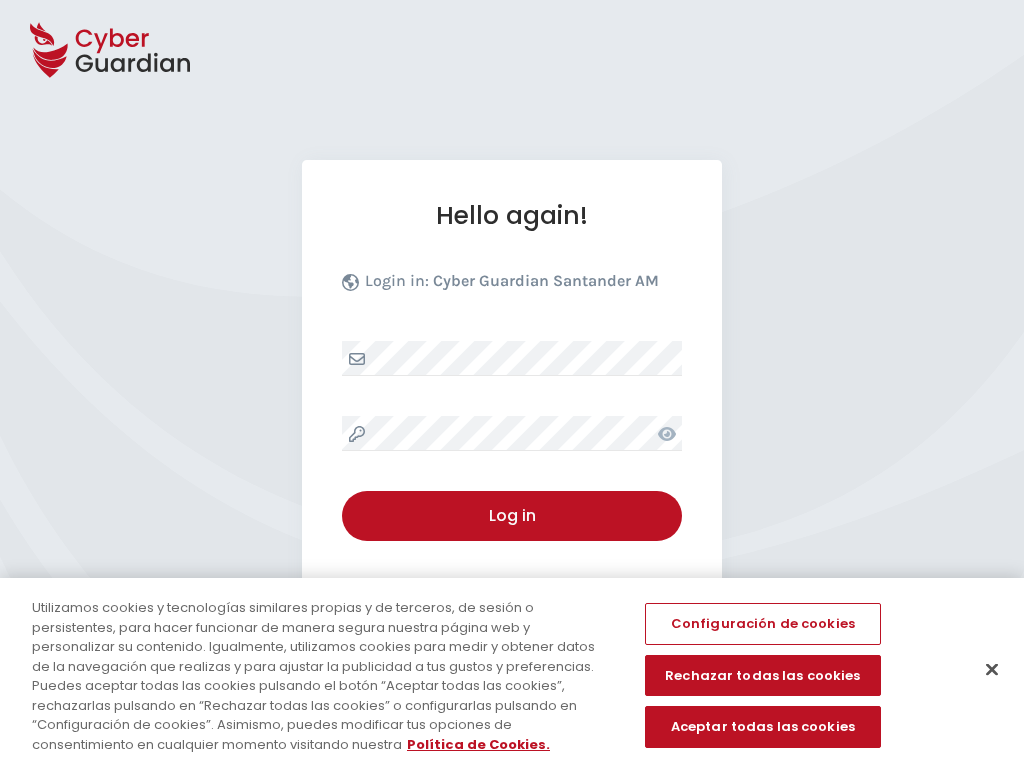 select on "English" 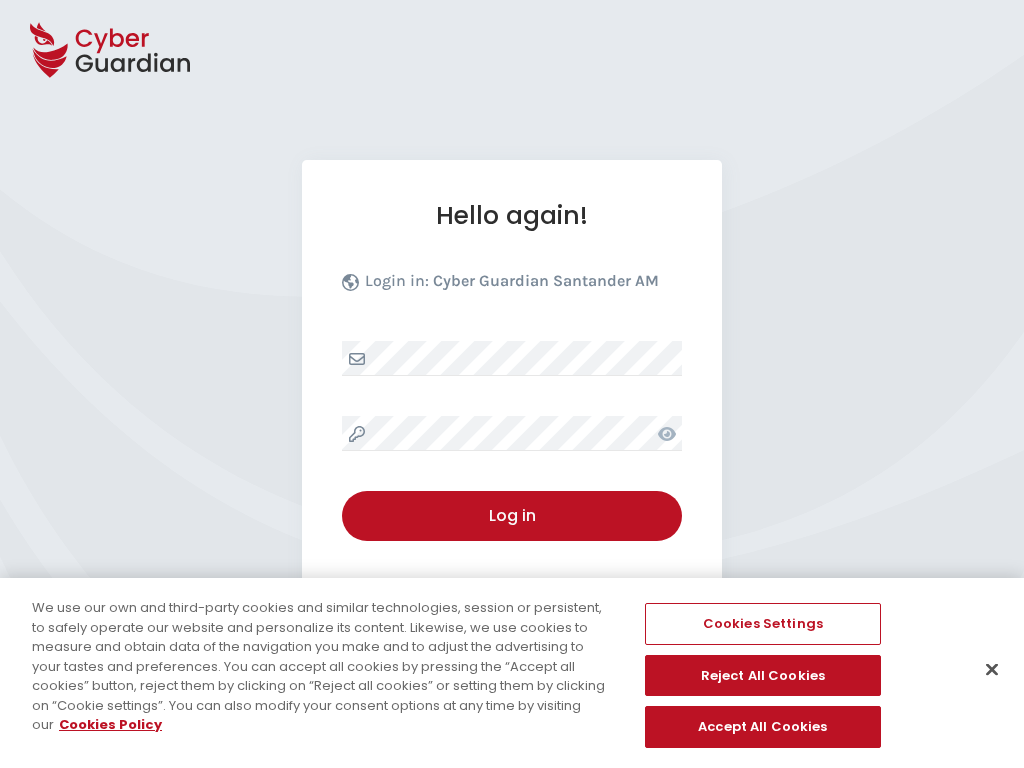select on "English" 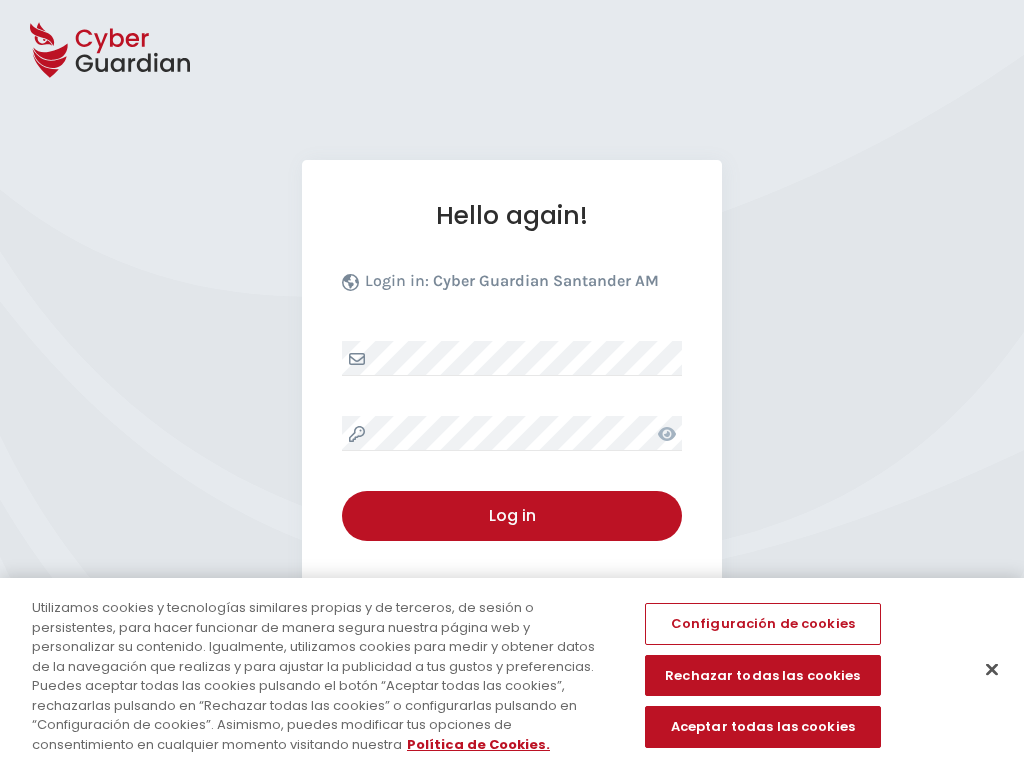 select on "English" 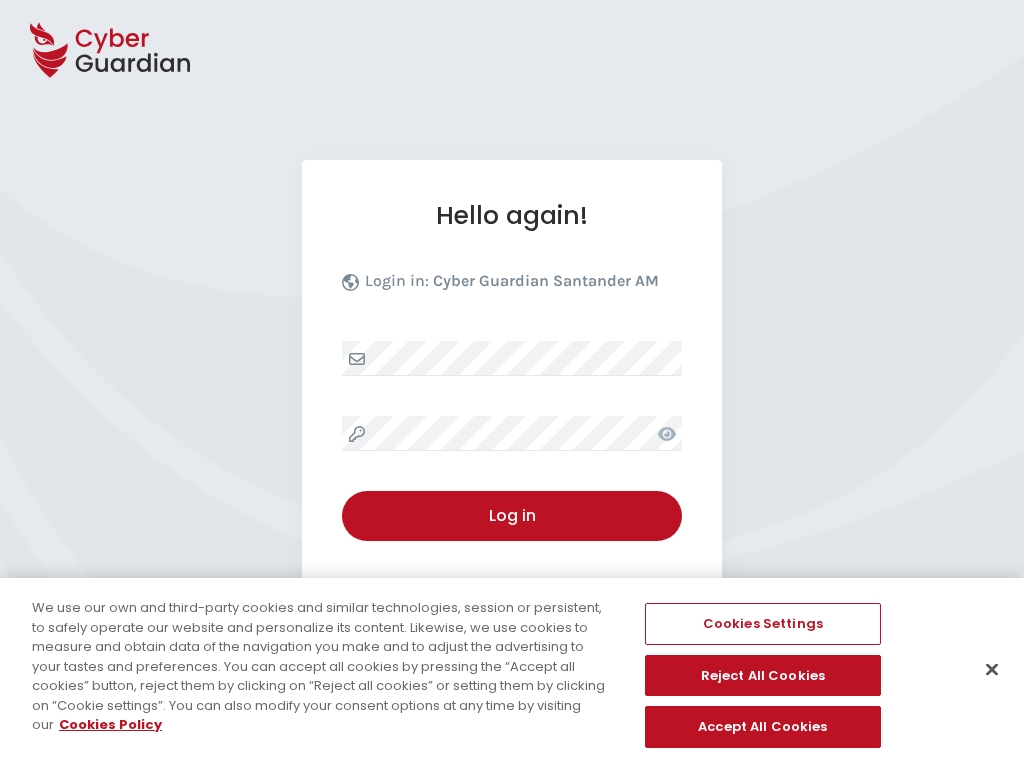 select on "English" 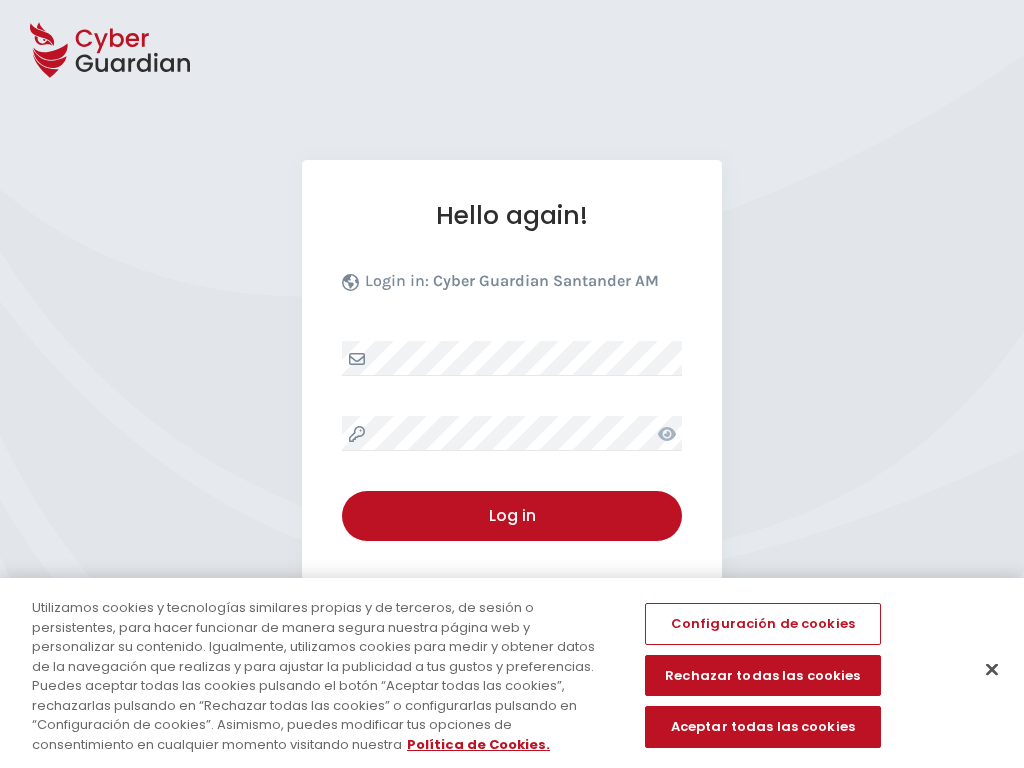 select on "English" 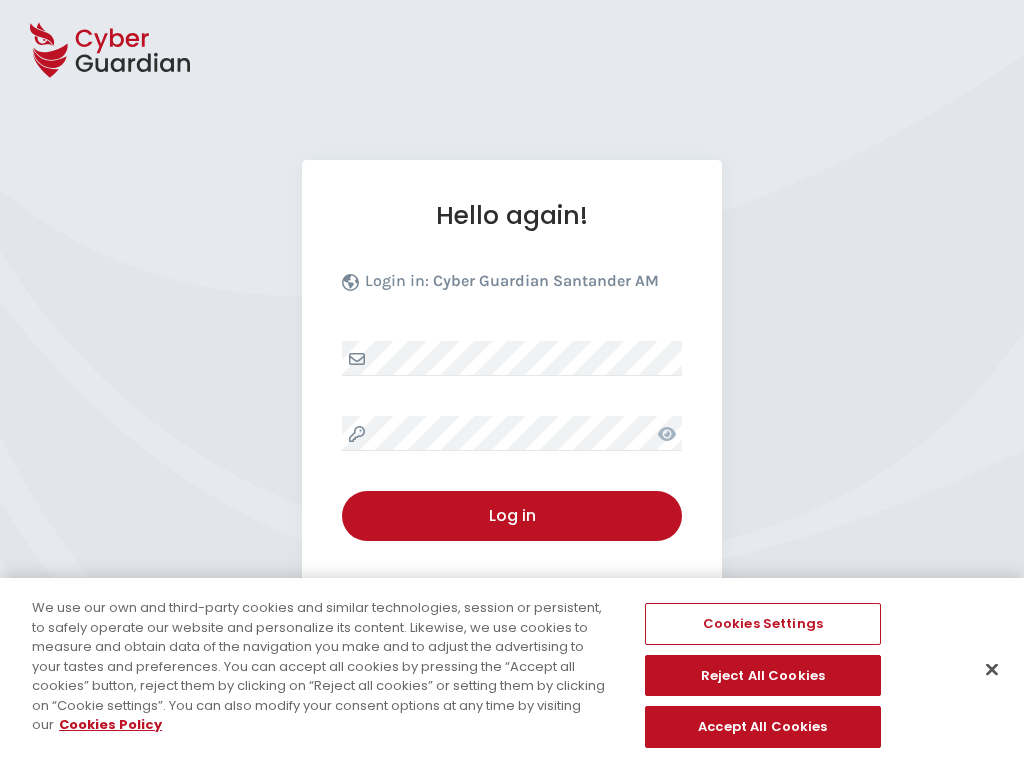 select on "English" 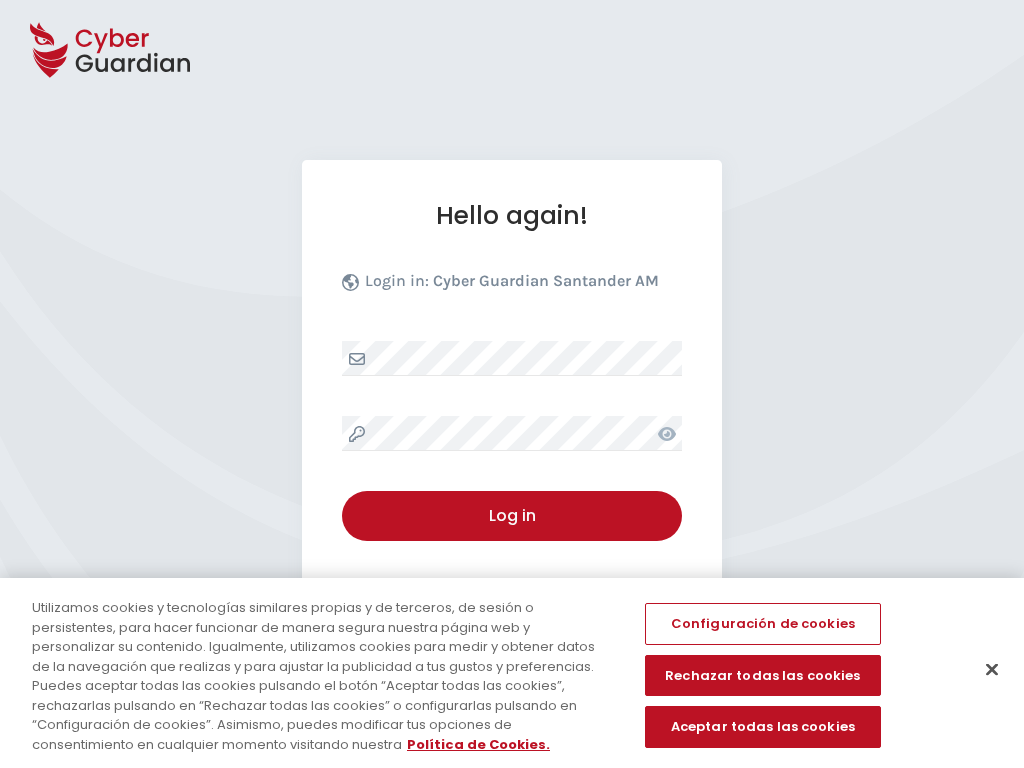 select on "English" 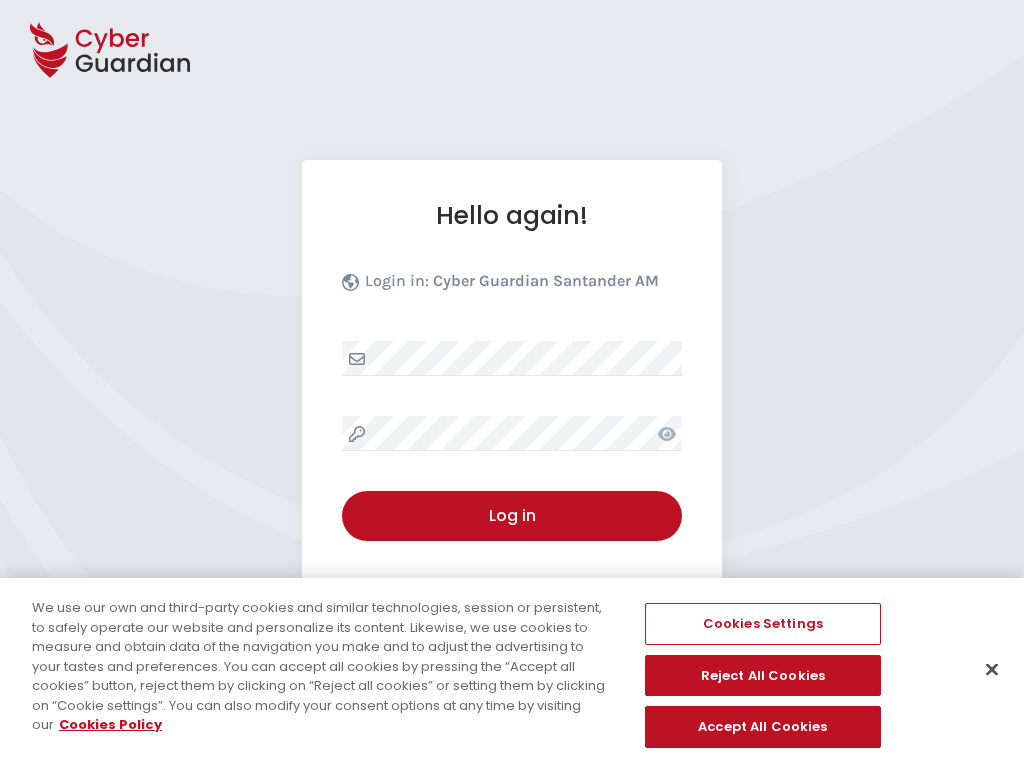 select on "English" 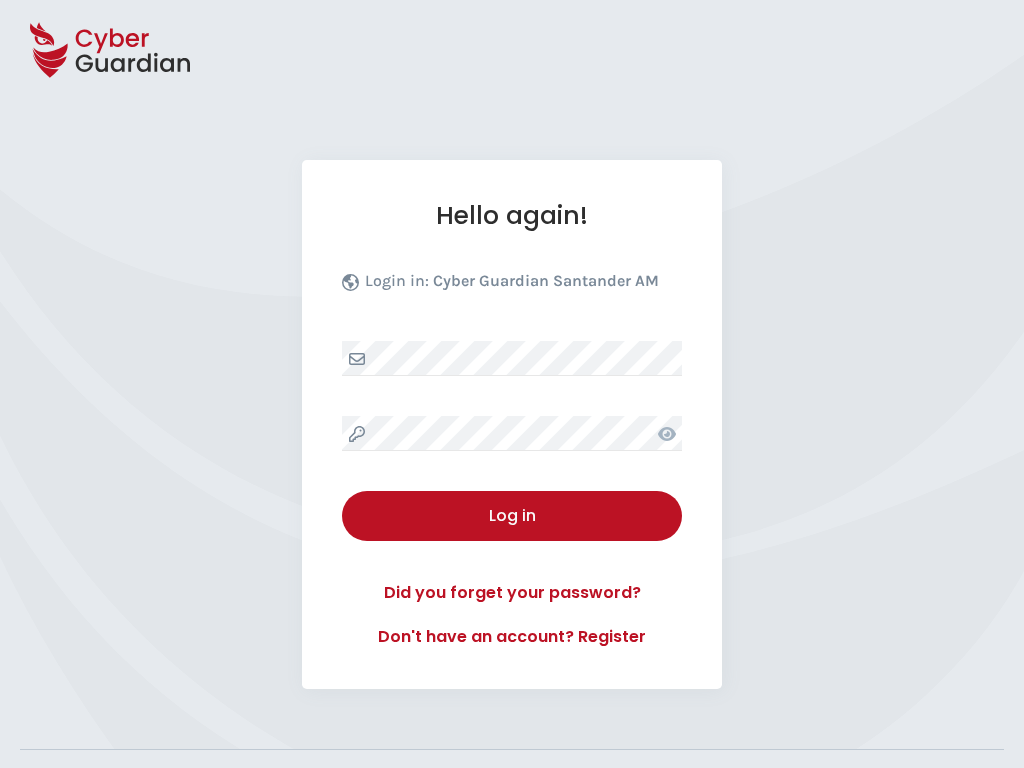 select on "English" 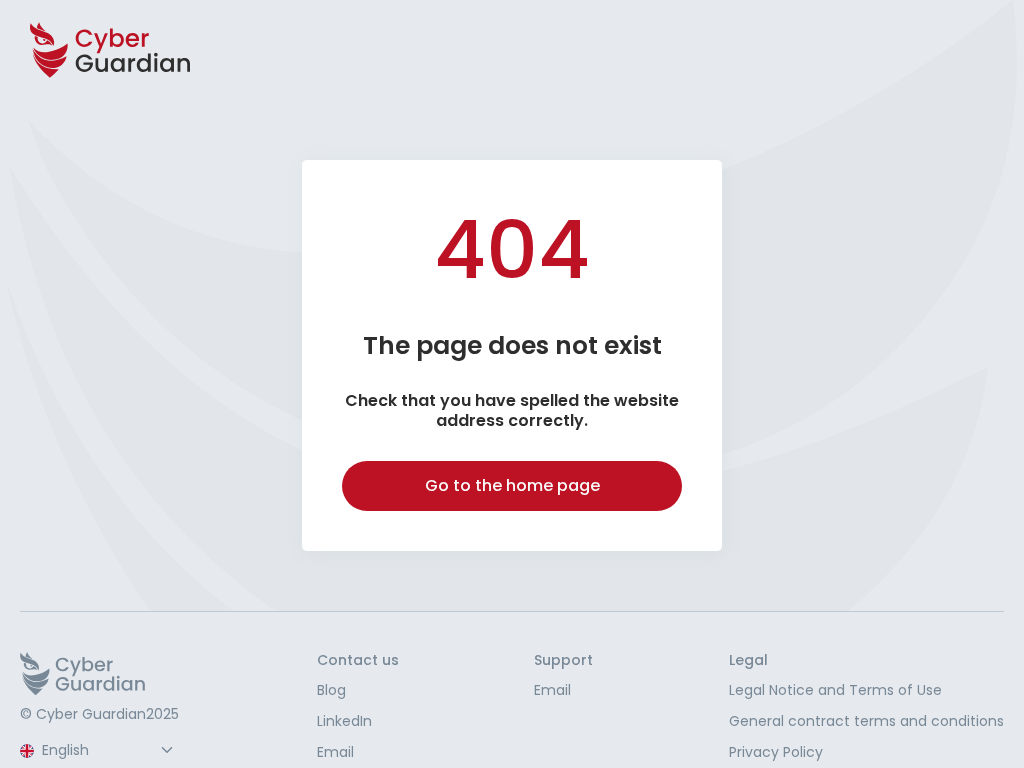select on "English" 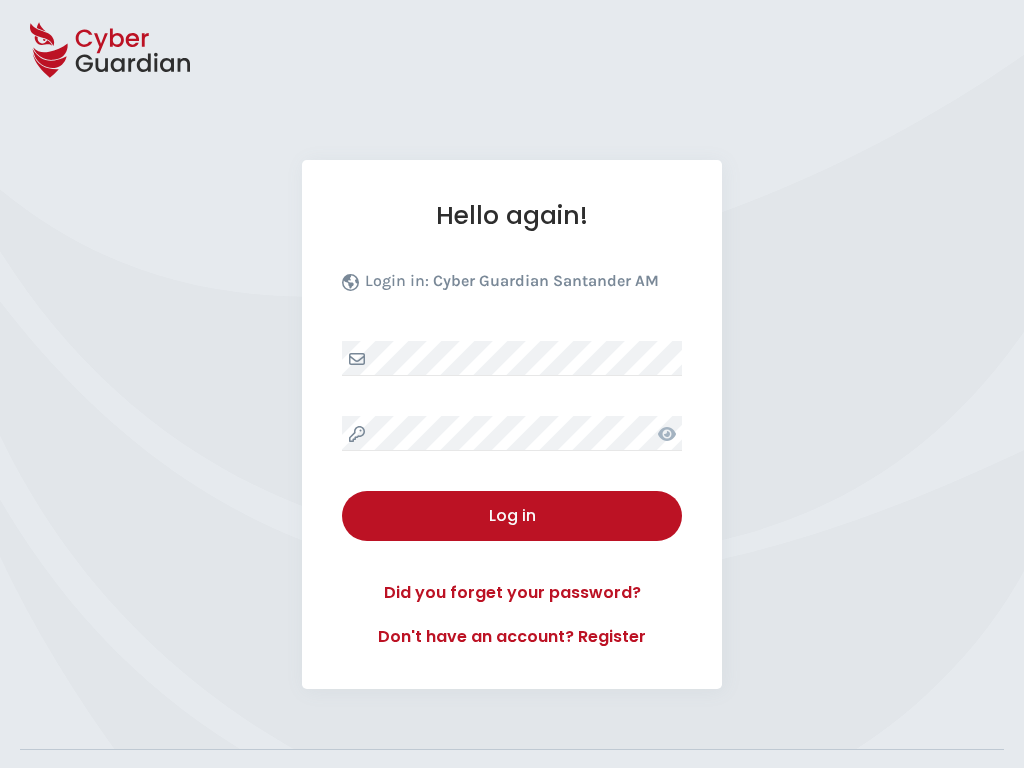 select on "English" 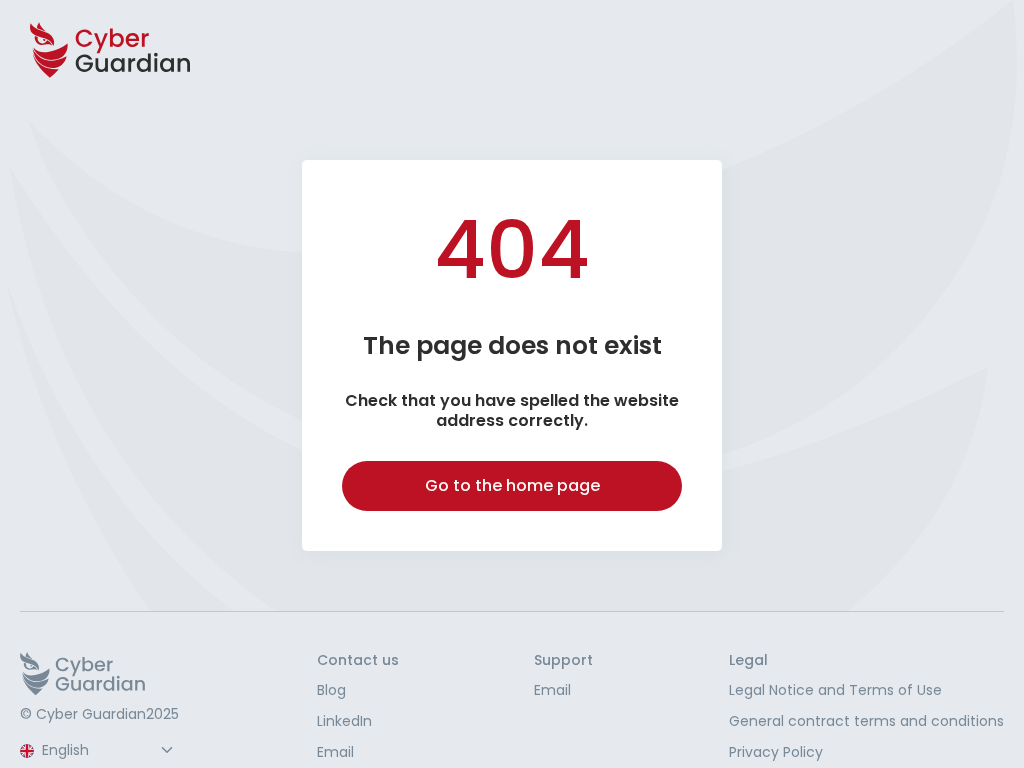 select on "English" 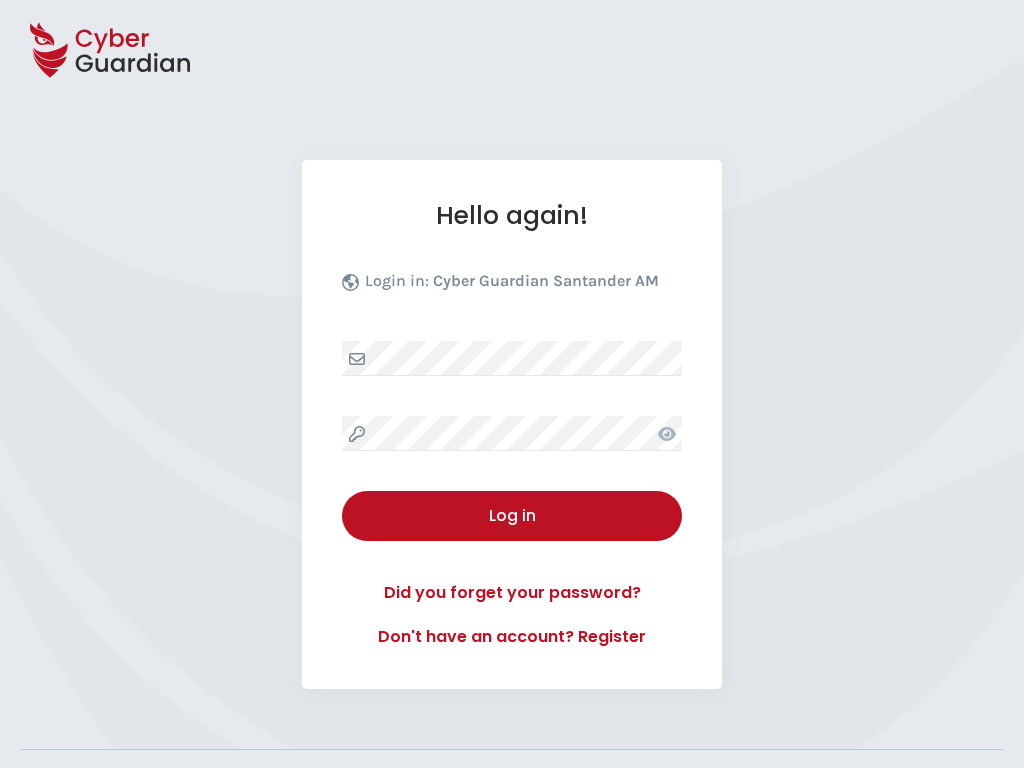 select on "English" 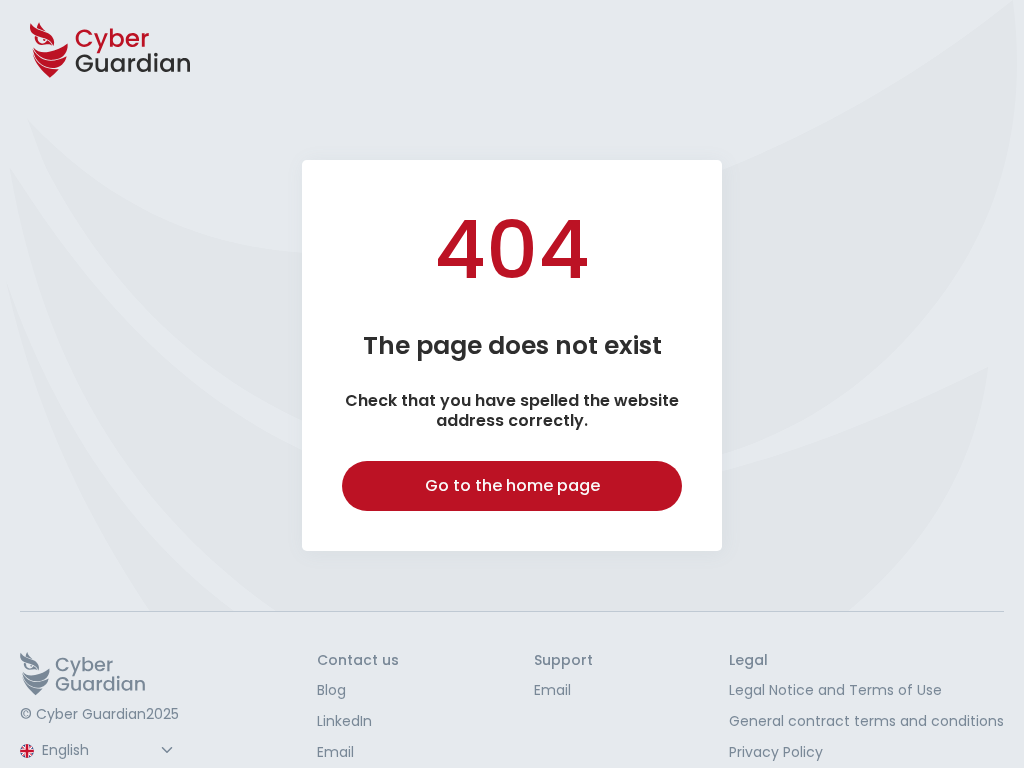 select on "English" 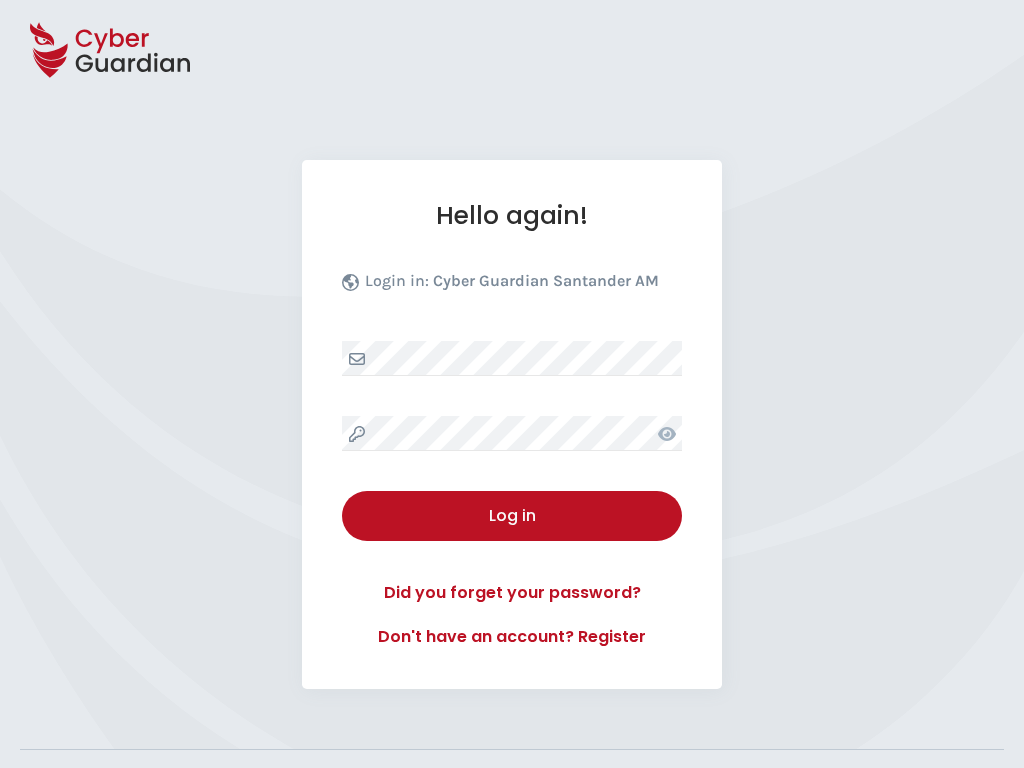 select on "English" 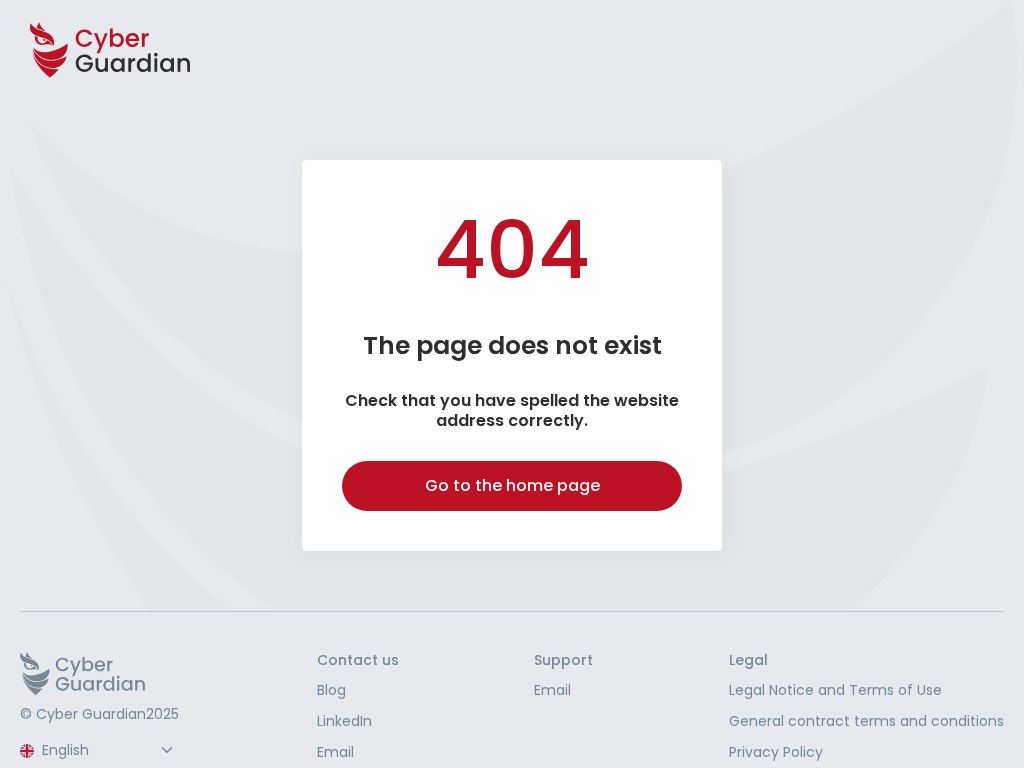 select on "English" 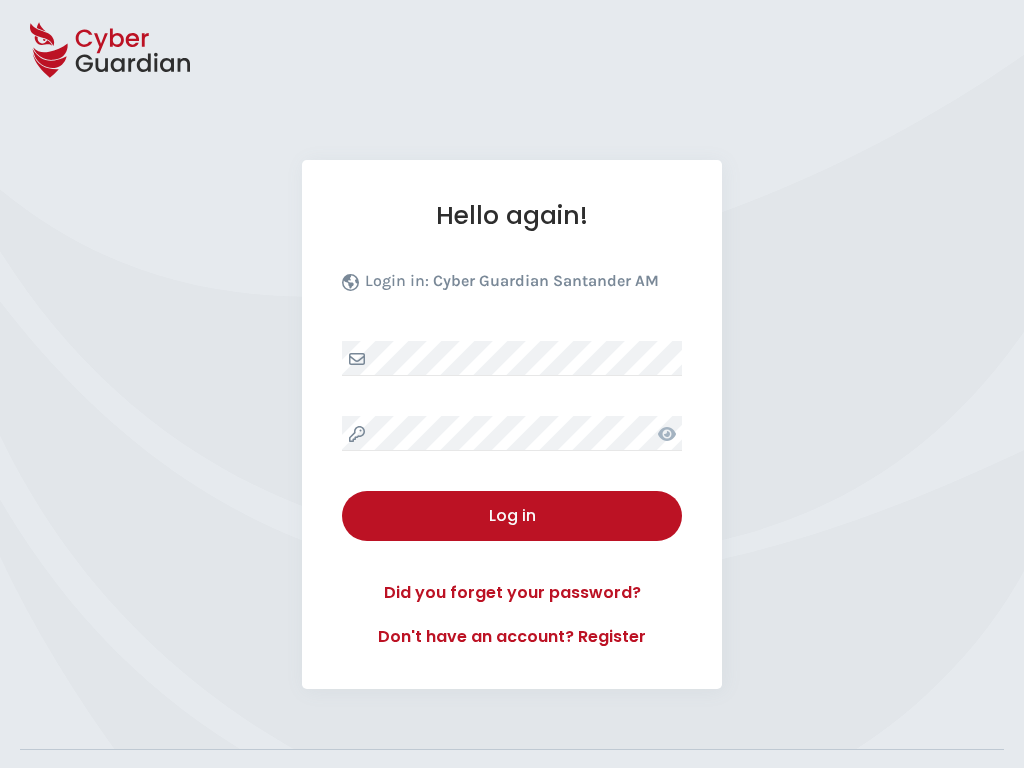 select on "English" 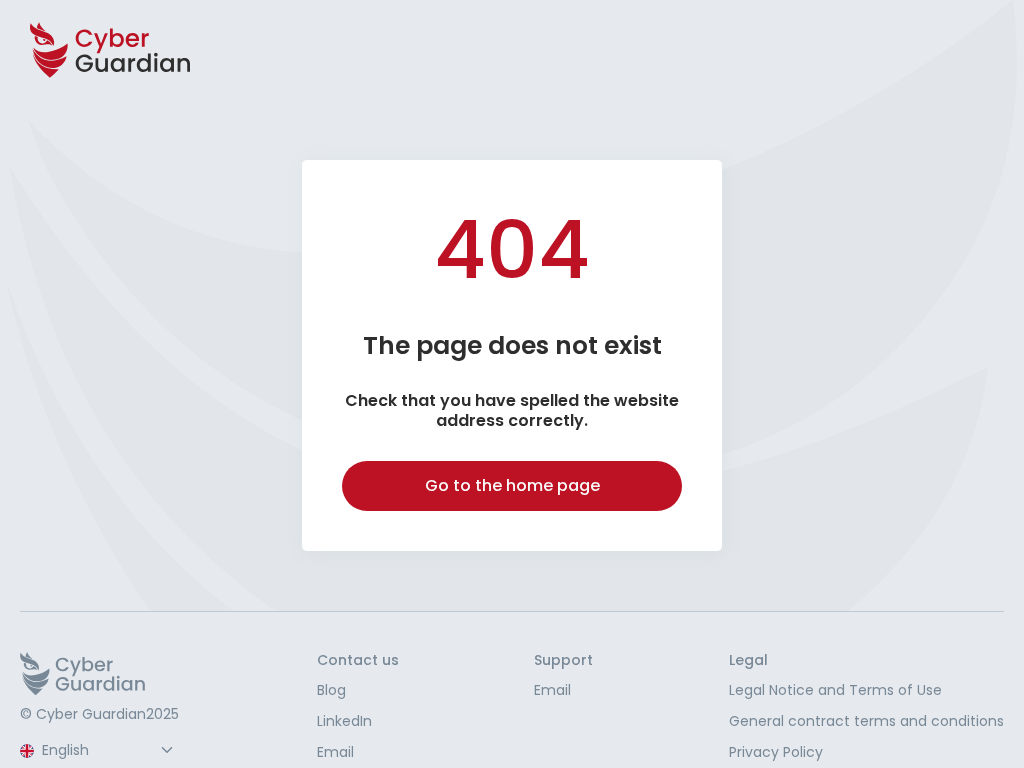 select on "English" 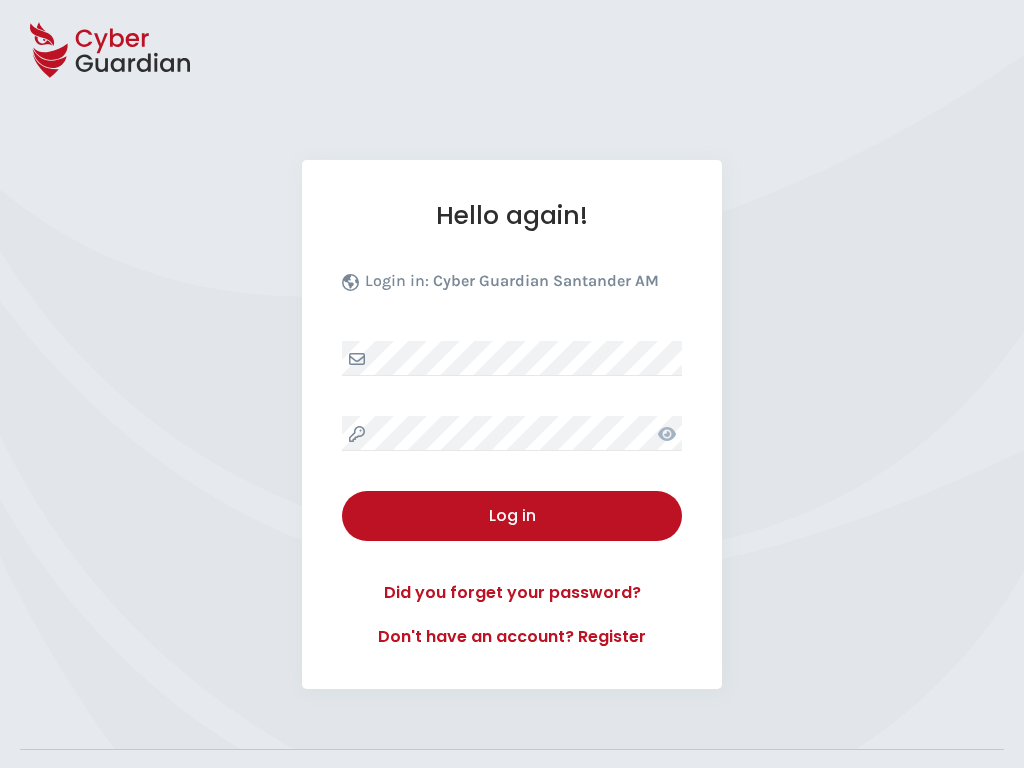 select on "English" 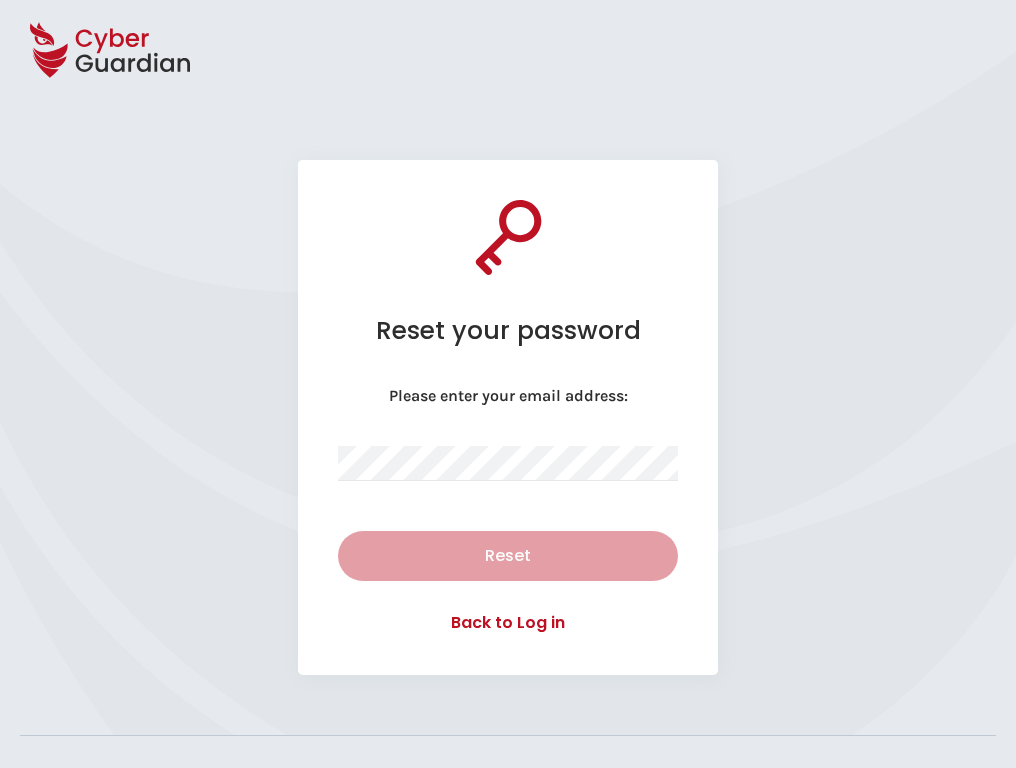 select on "English" 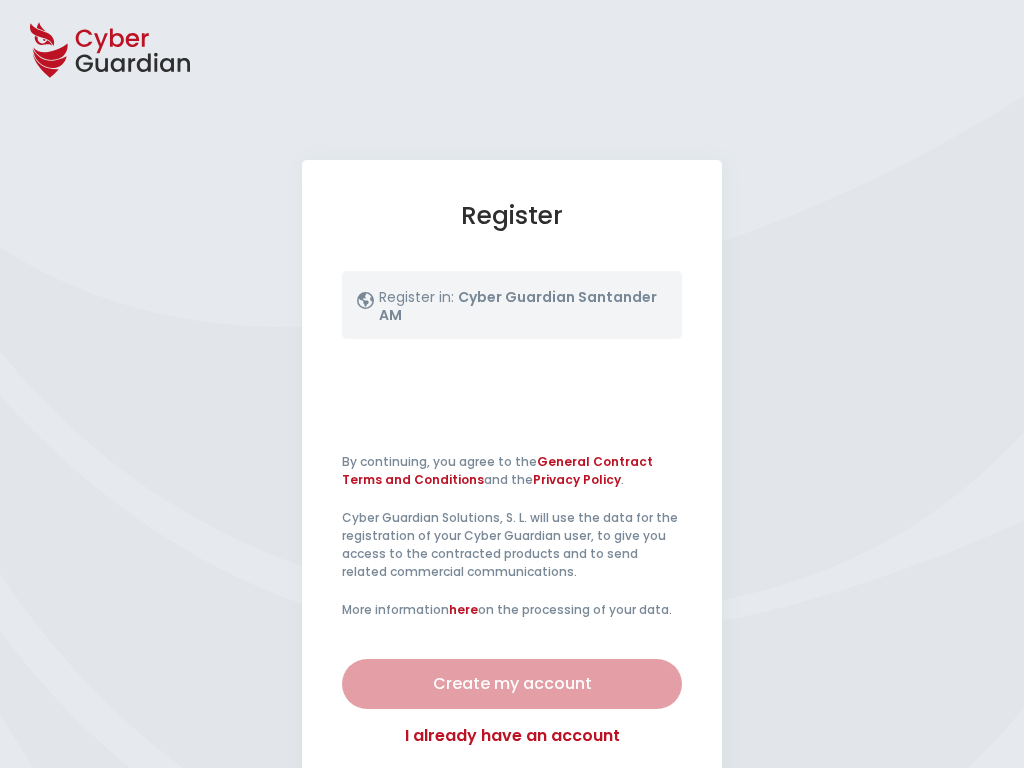 select on "English" 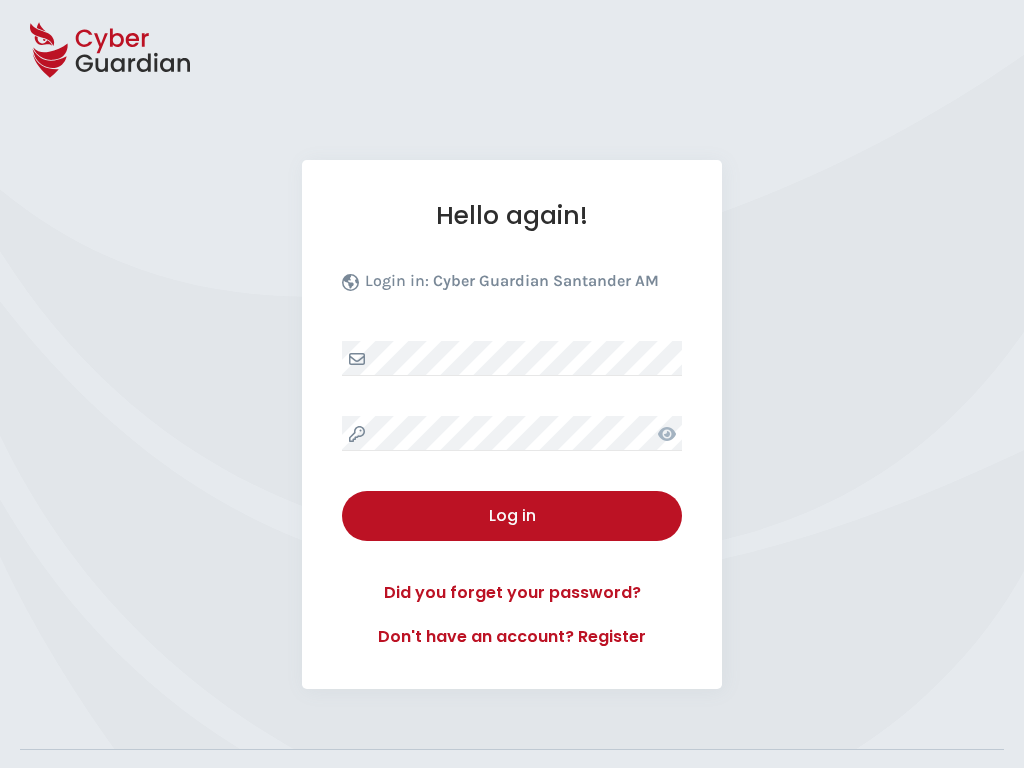 select on "English" 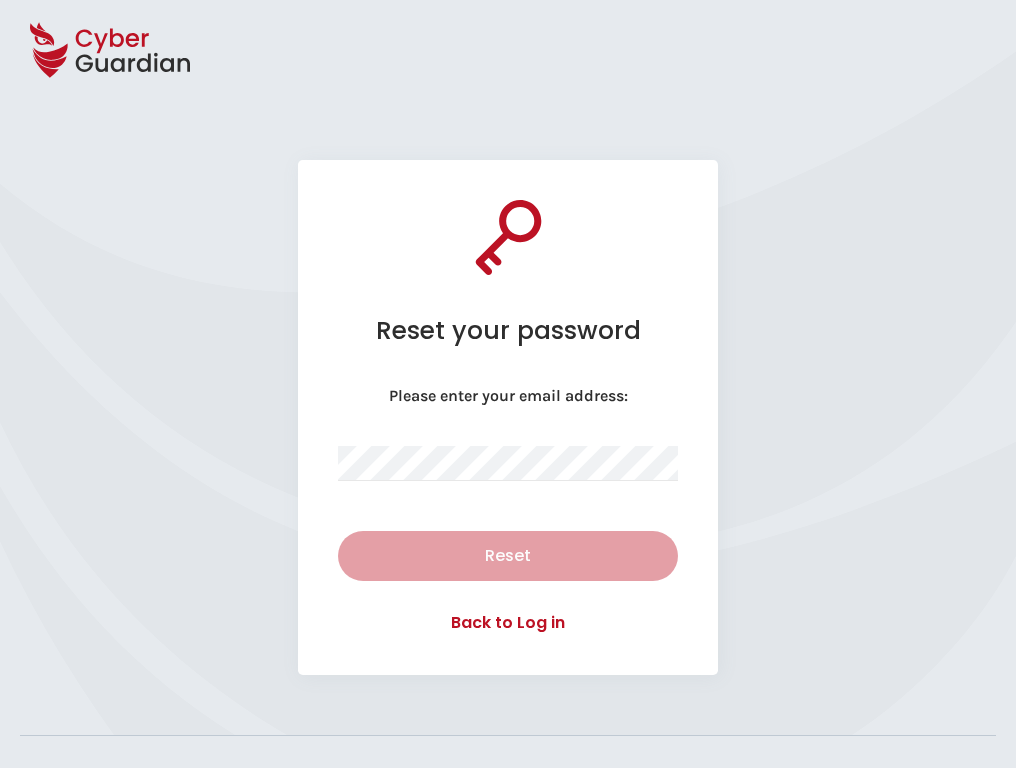 select on "English" 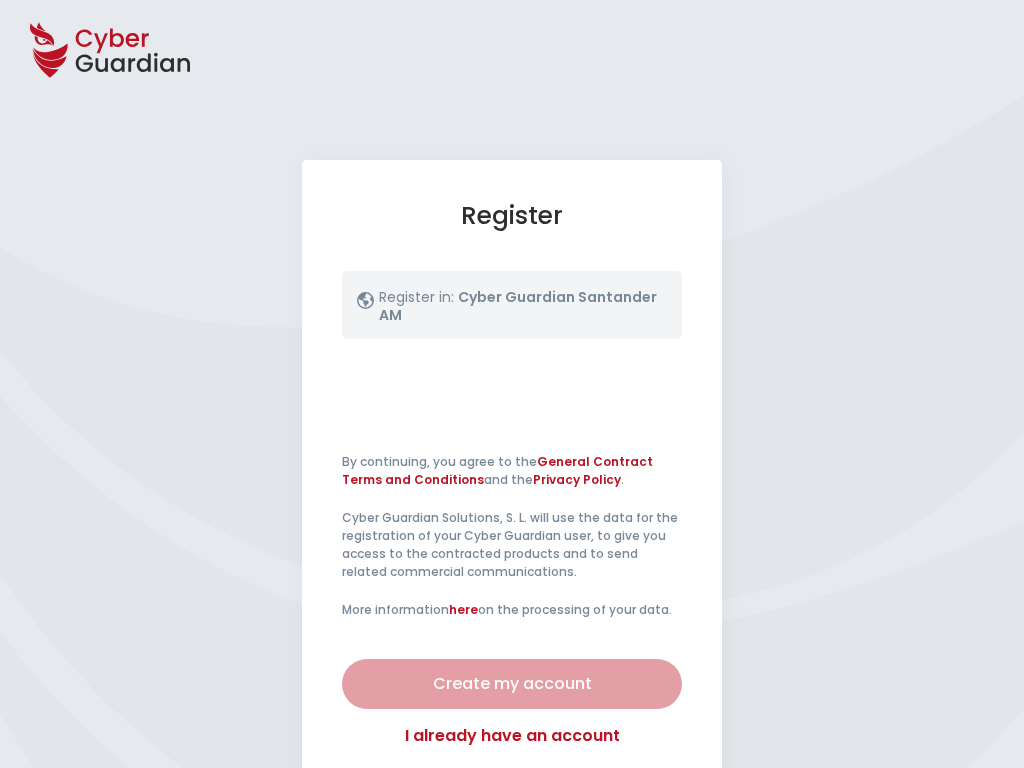 select on "English" 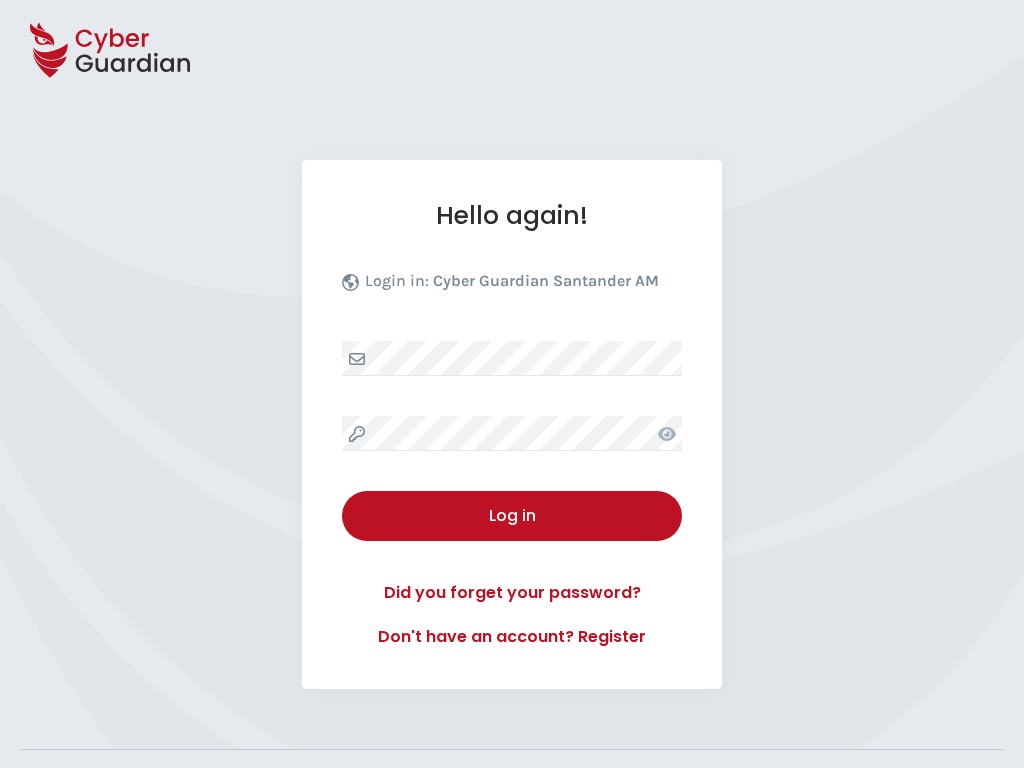 select on "English" 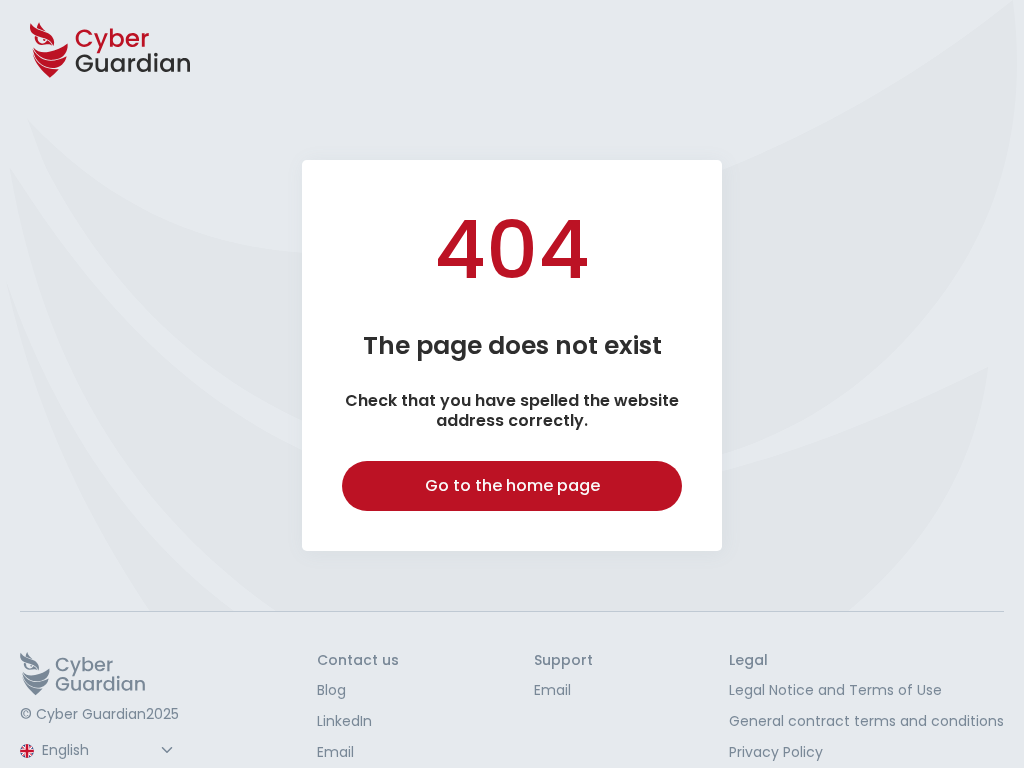 select on "English" 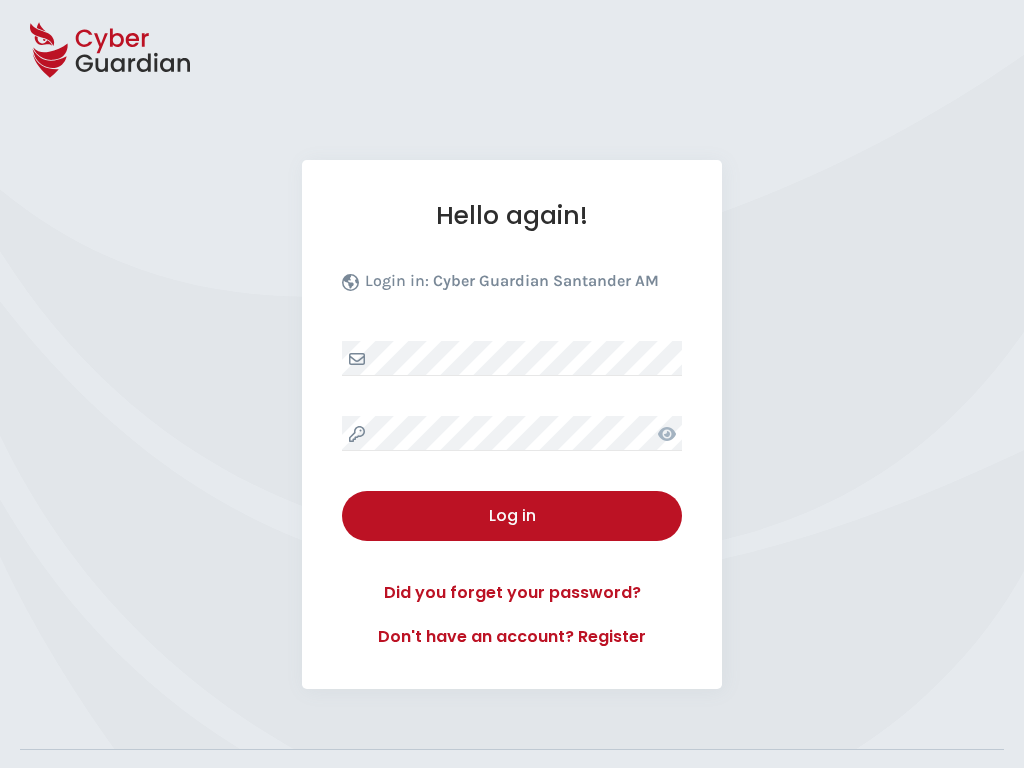 select on "English" 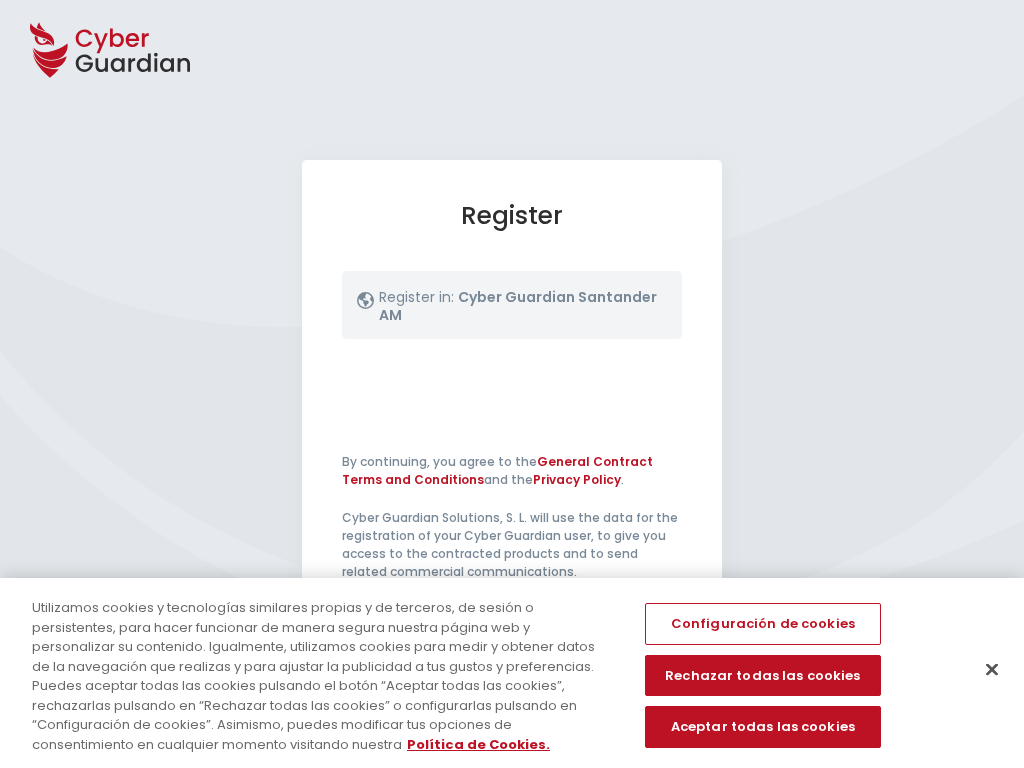 select on "English" 